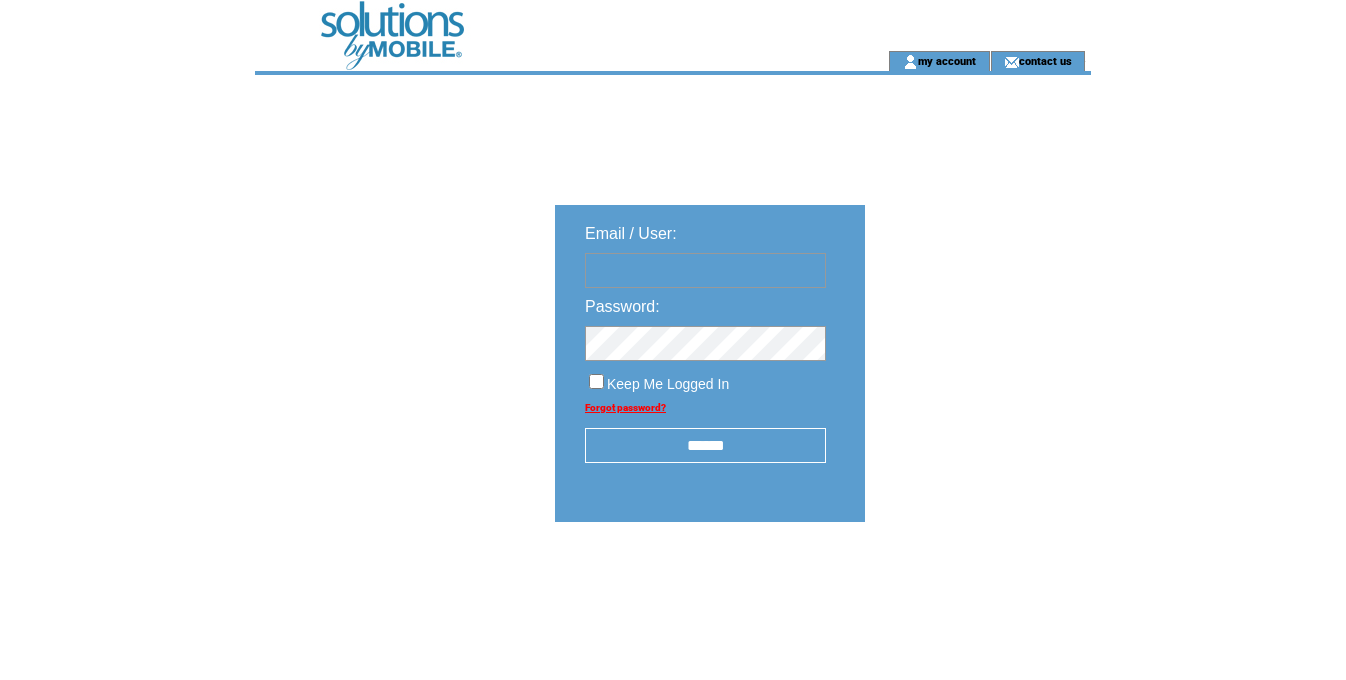 scroll, scrollTop: 0, scrollLeft: 0, axis: both 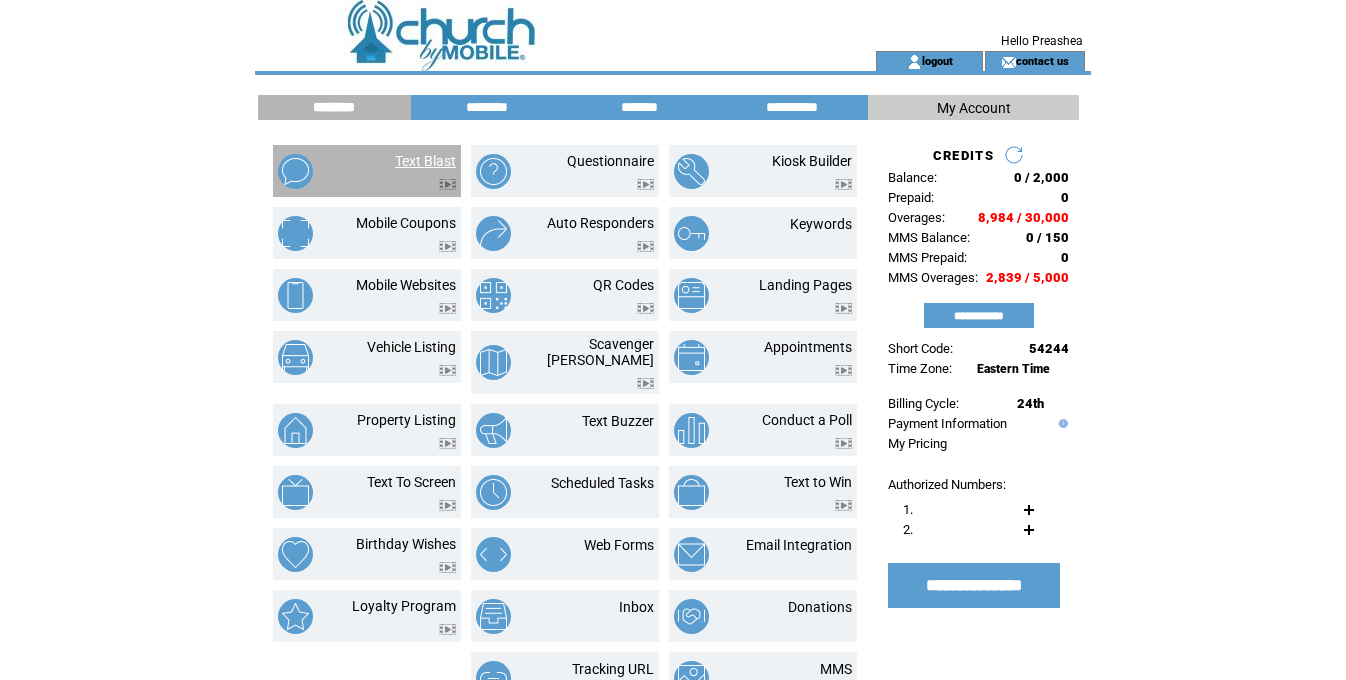 click on "Text Blast" at bounding box center (425, 161) 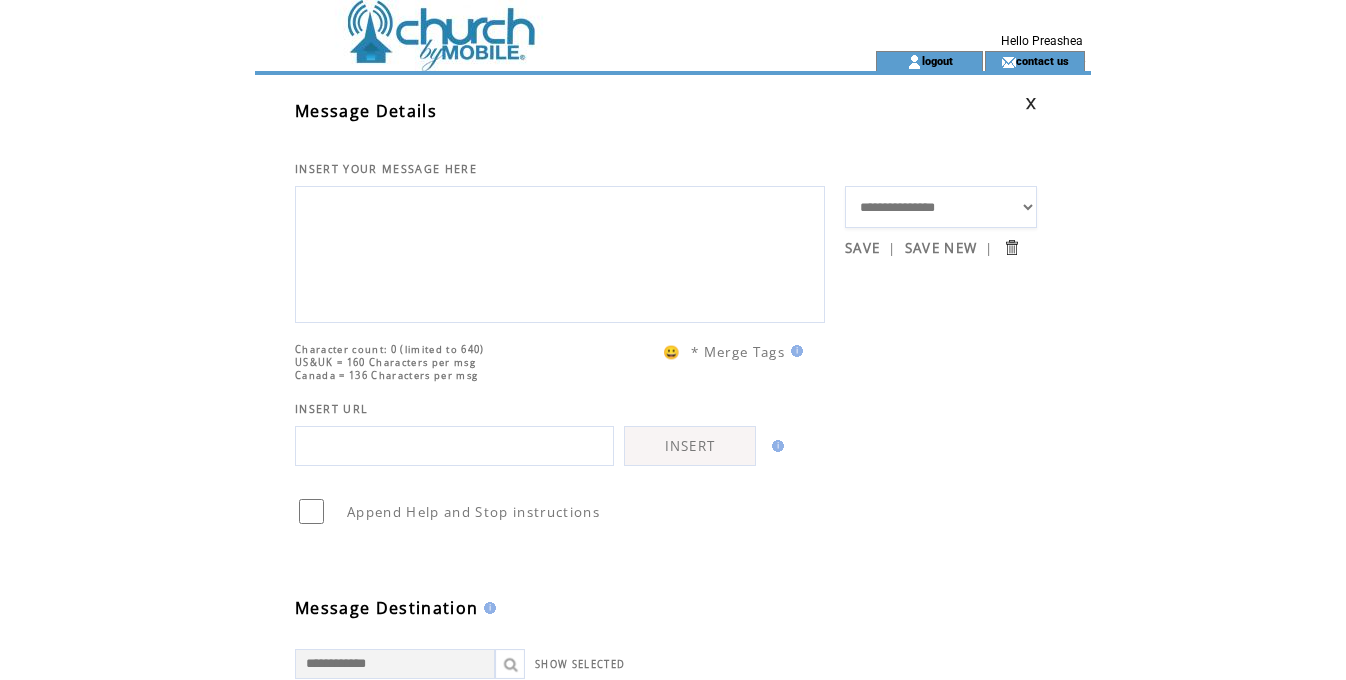 scroll, scrollTop: 0, scrollLeft: 0, axis: both 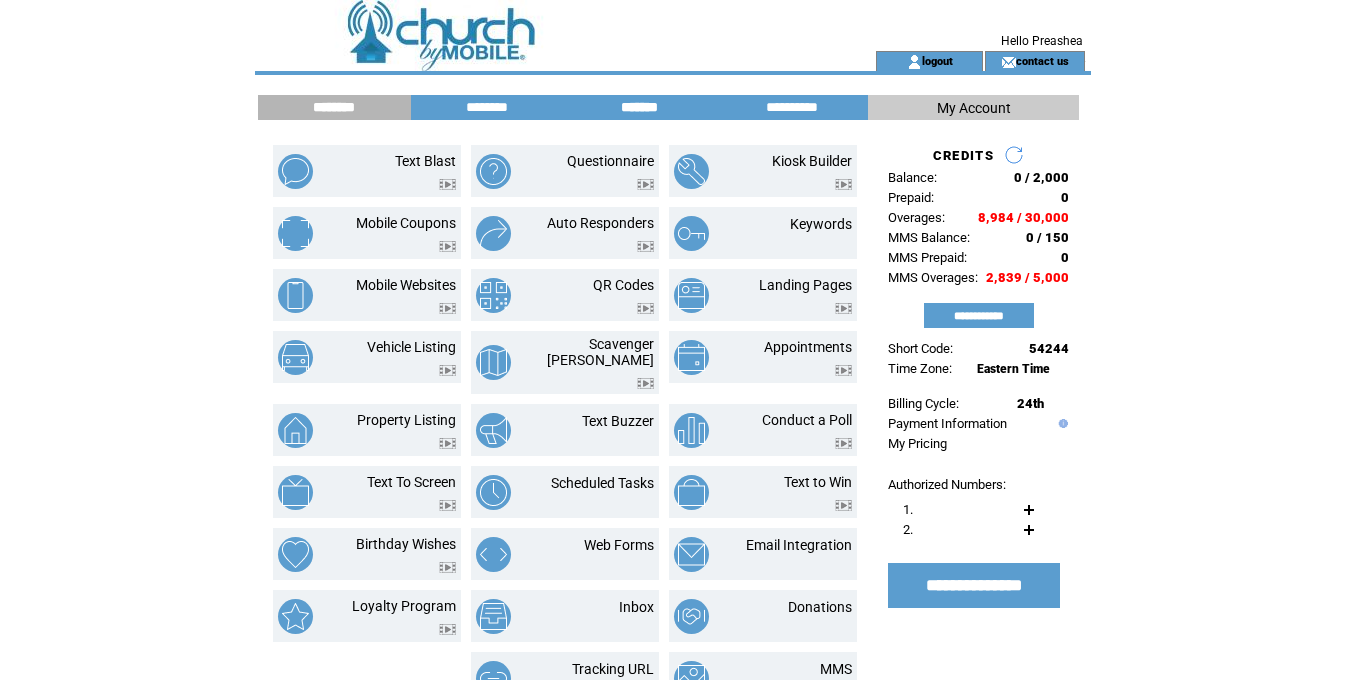click on "*******" at bounding box center [639, 107] 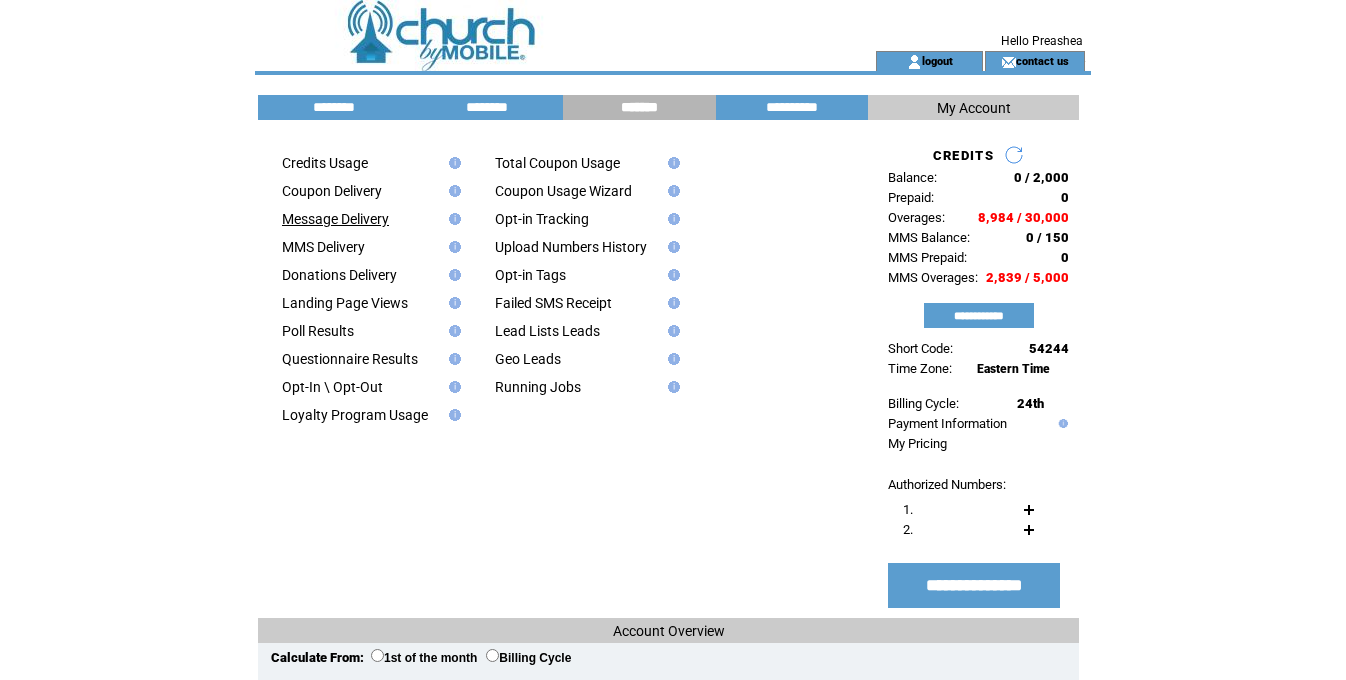 click on "Message Delivery" at bounding box center (335, 219) 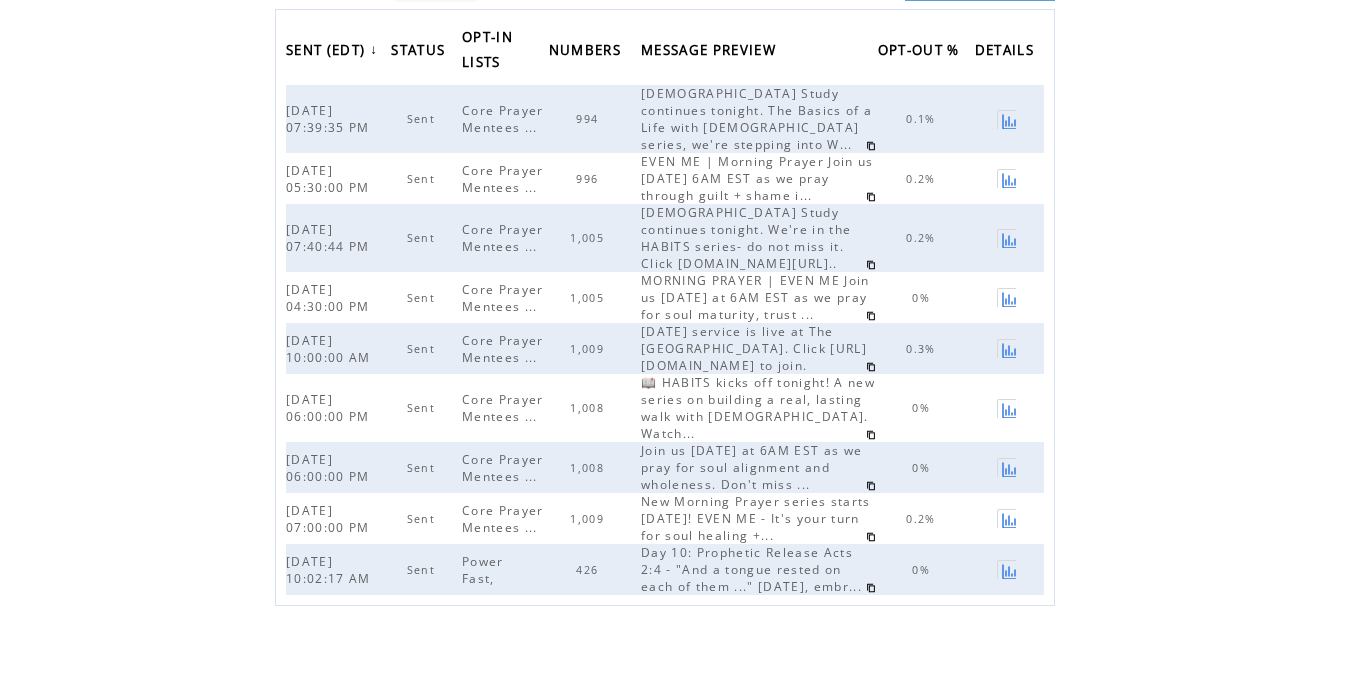 scroll, scrollTop: 0, scrollLeft: 0, axis: both 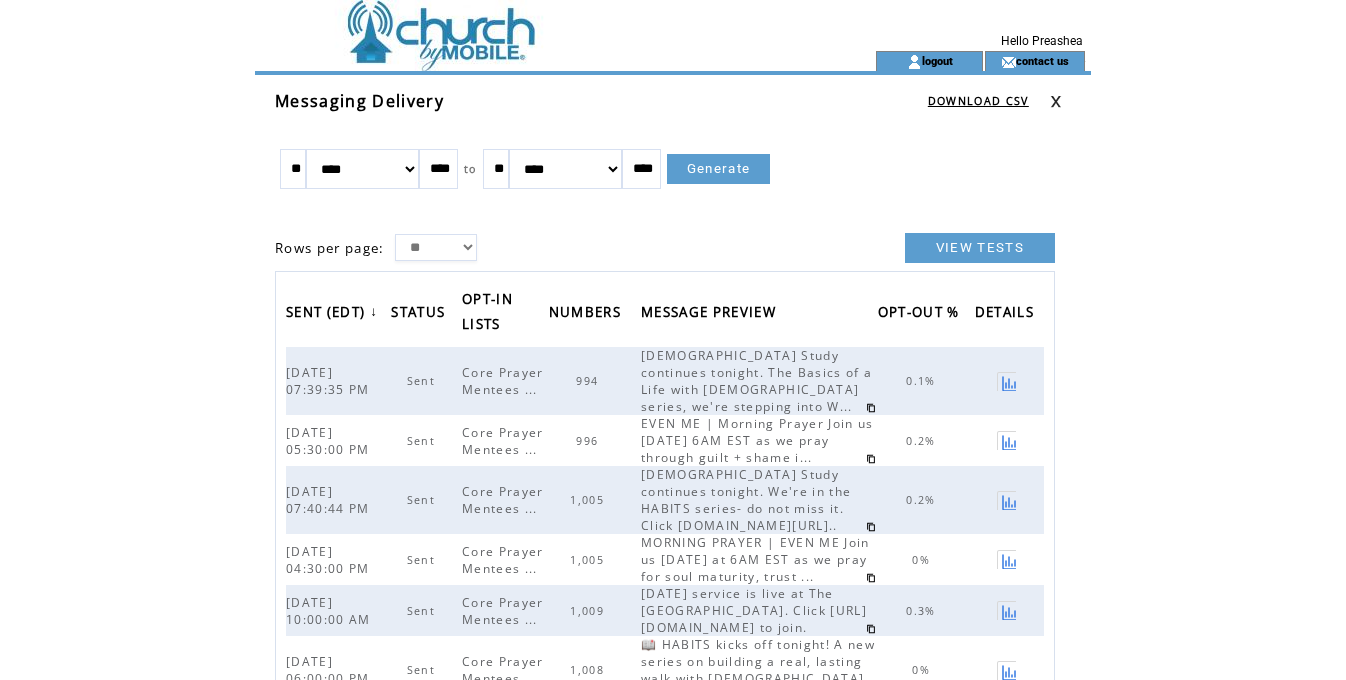 click at bounding box center [529, 25] 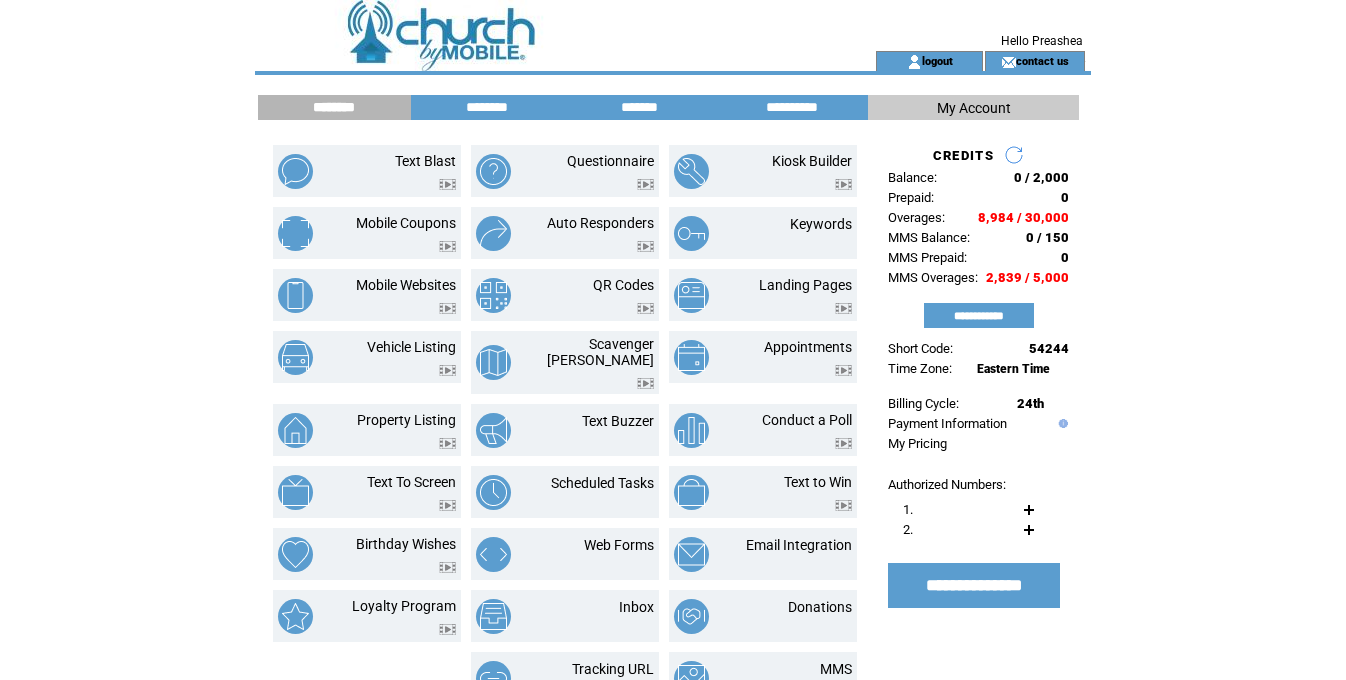 scroll, scrollTop: 0, scrollLeft: 0, axis: both 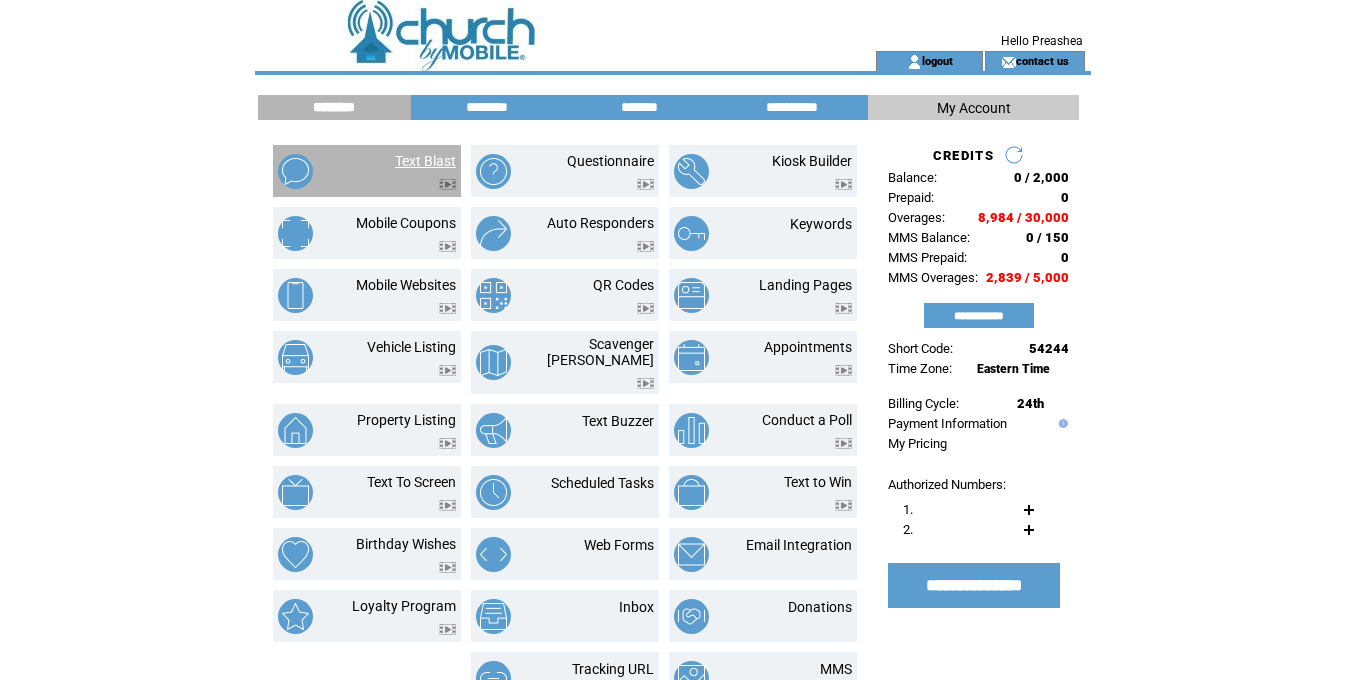 click on "Text Blast" at bounding box center [425, 161] 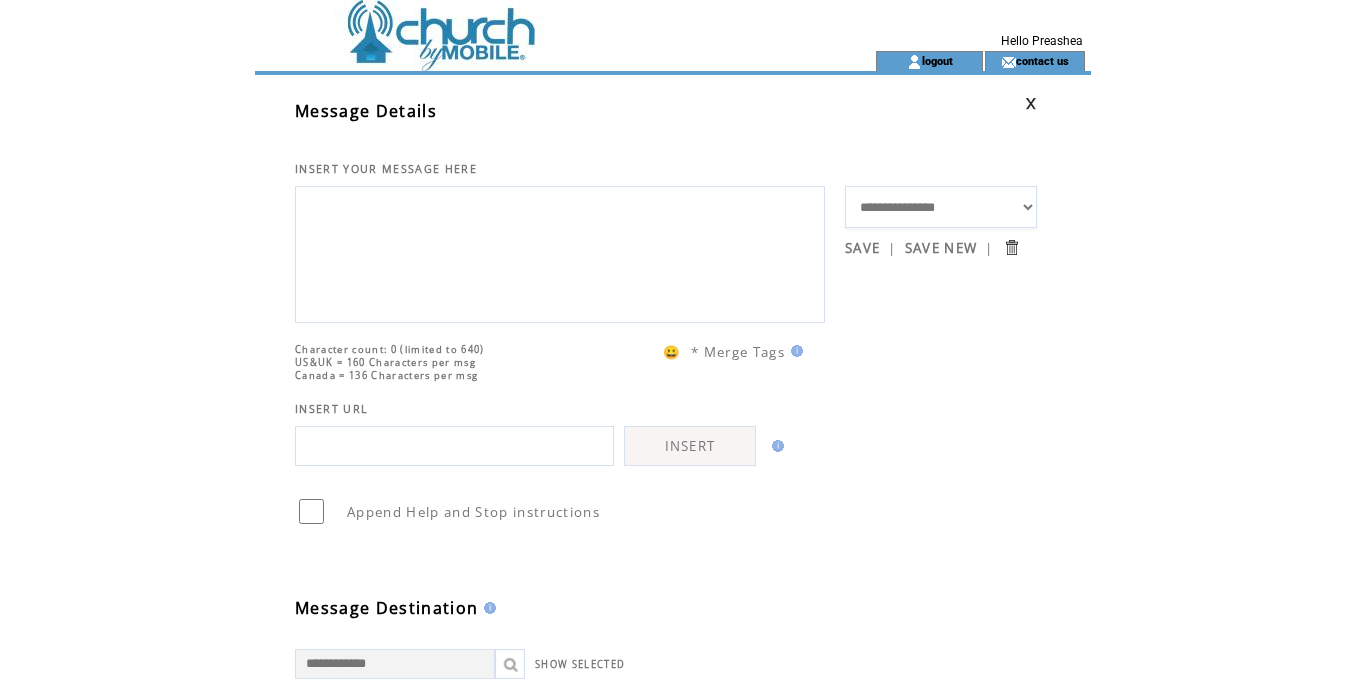 scroll, scrollTop: 0, scrollLeft: 0, axis: both 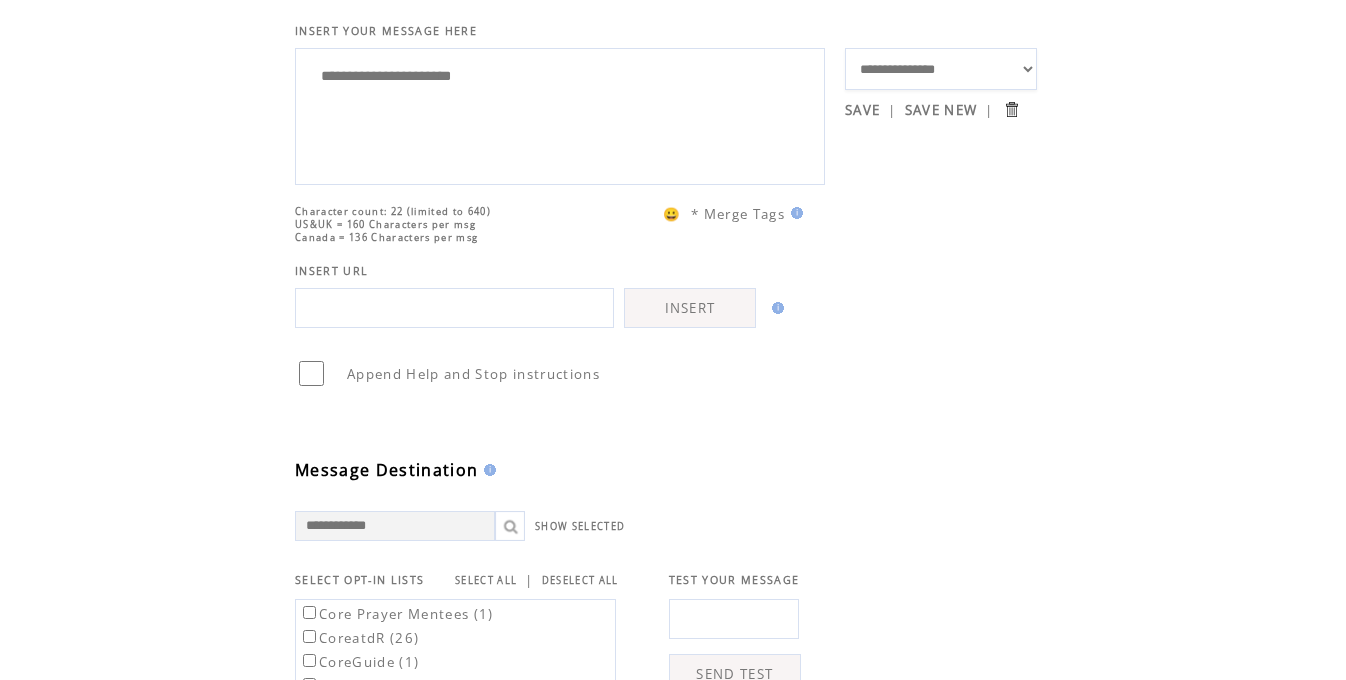 drag, startPoint x: 318, startPoint y: 84, endPoint x: 590, endPoint y: 71, distance: 272.3105 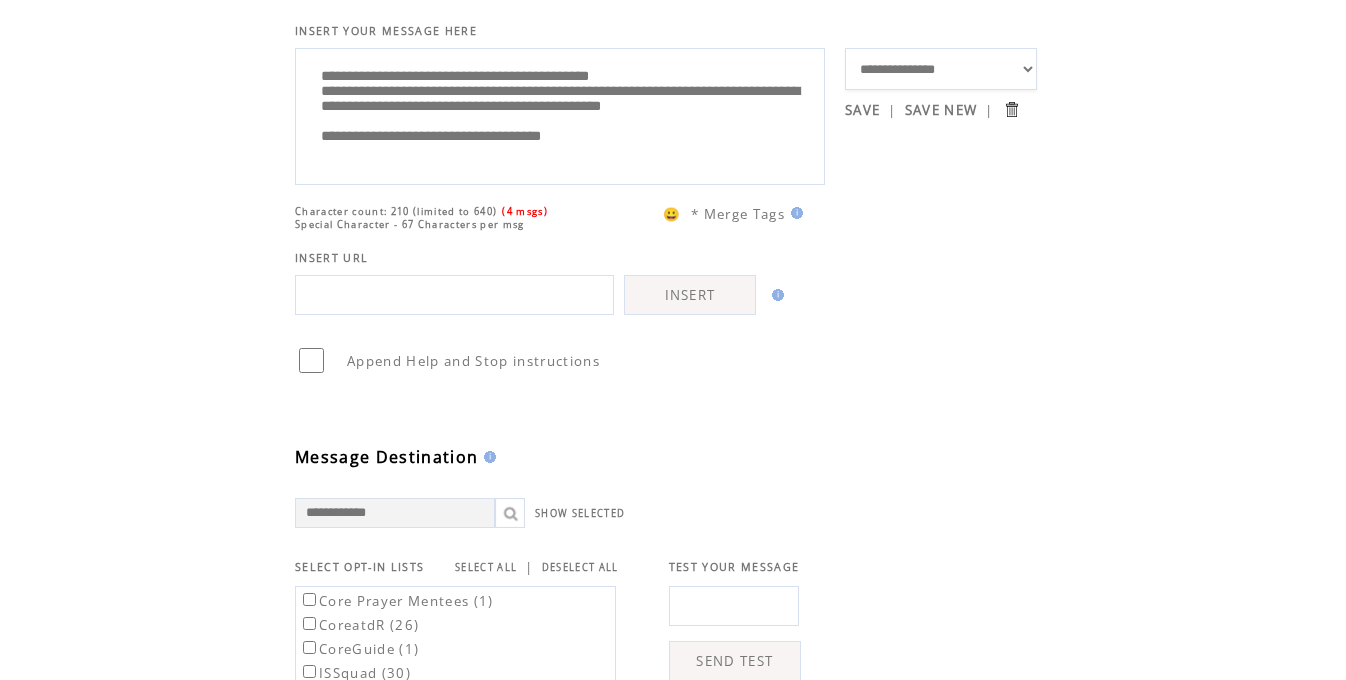 drag, startPoint x: 490, startPoint y: 80, endPoint x: 655, endPoint y: 84, distance: 165.04848 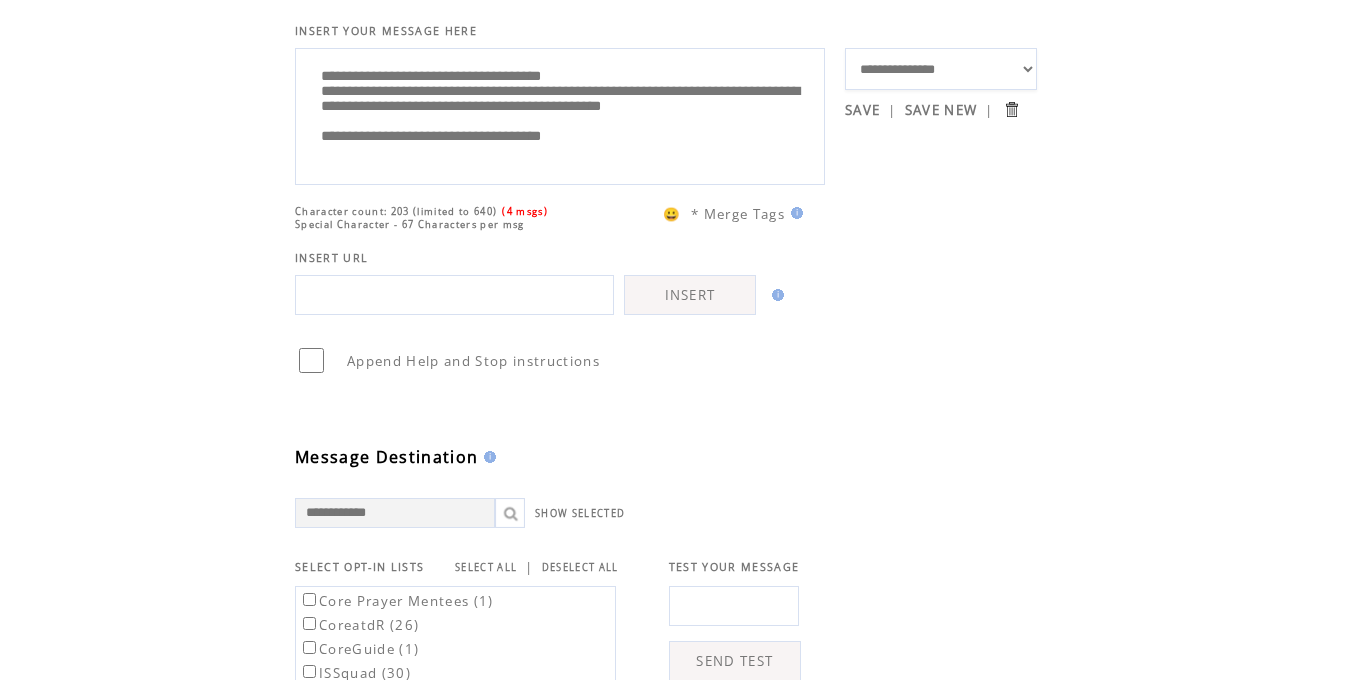 drag, startPoint x: 523, startPoint y: 116, endPoint x: 382, endPoint y: 120, distance: 141.05673 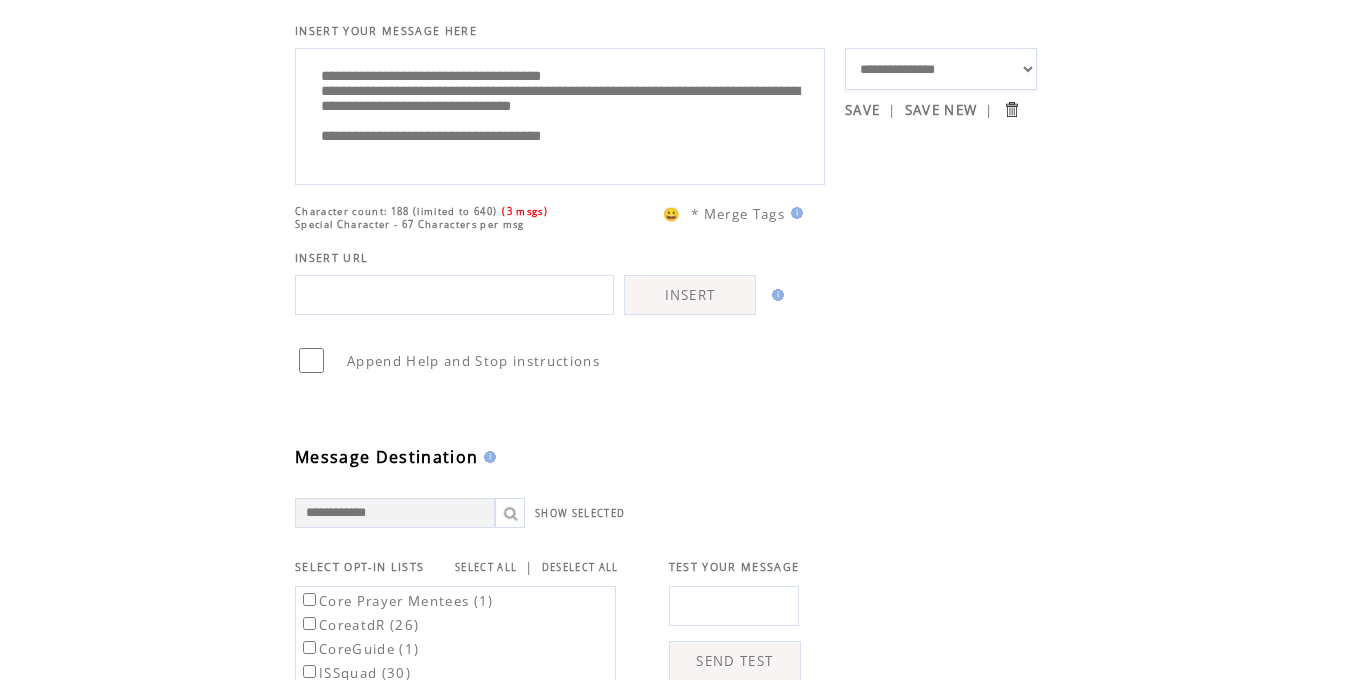 type on "**********" 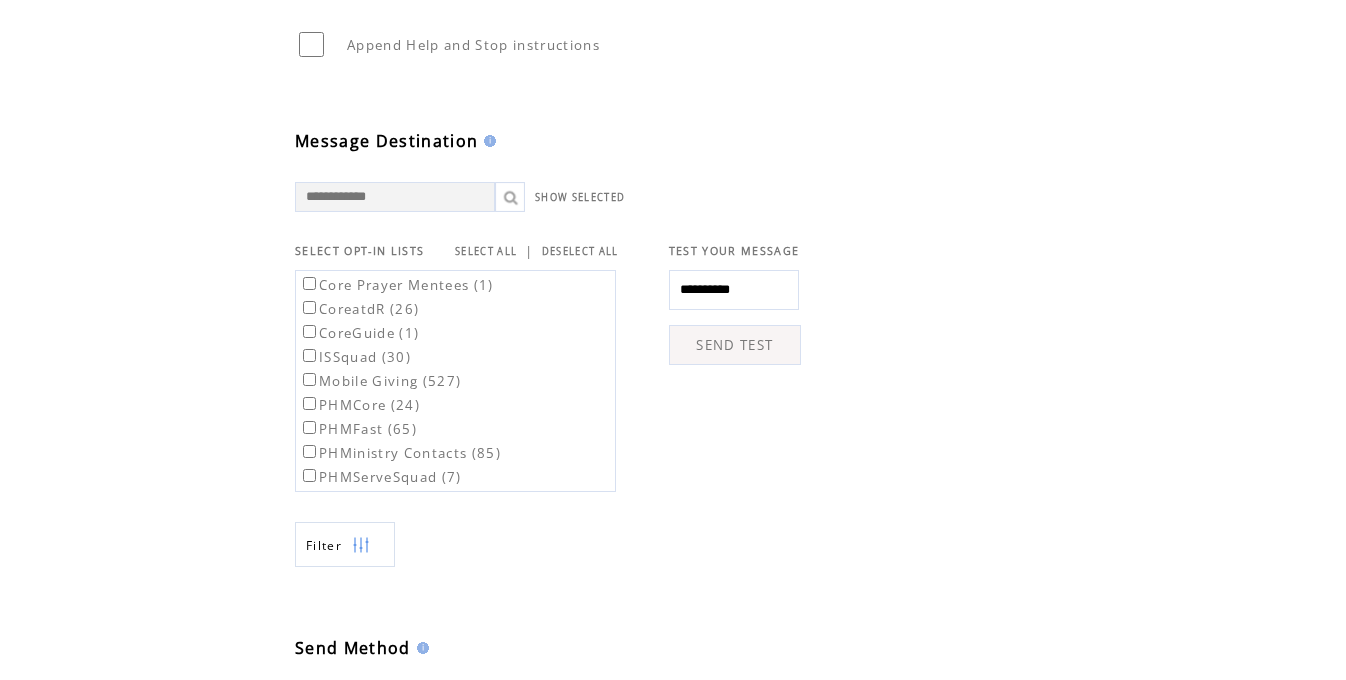 scroll, scrollTop: 475, scrollLeft: 0, axis: vertical 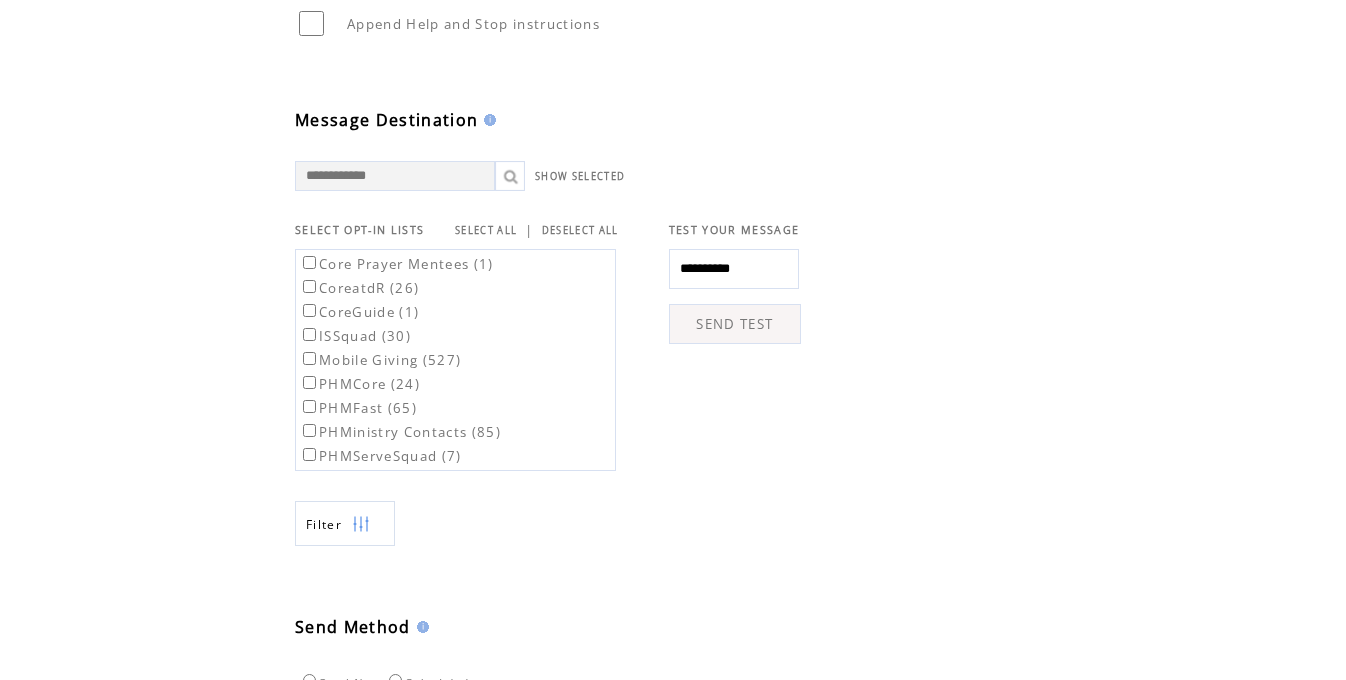 click on "SEND TEST" at bounding box center (735, 324) 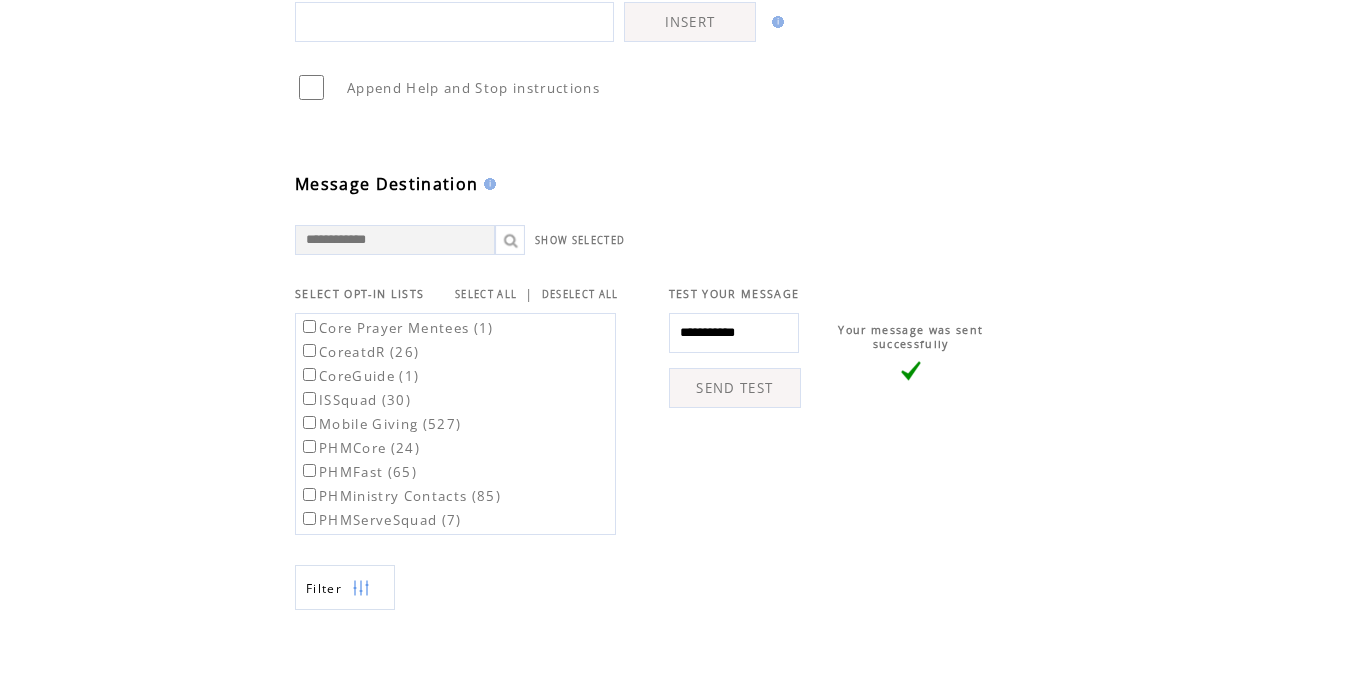 scroll, scrollTop: 457, scrollLeft: 0, axis: vertical 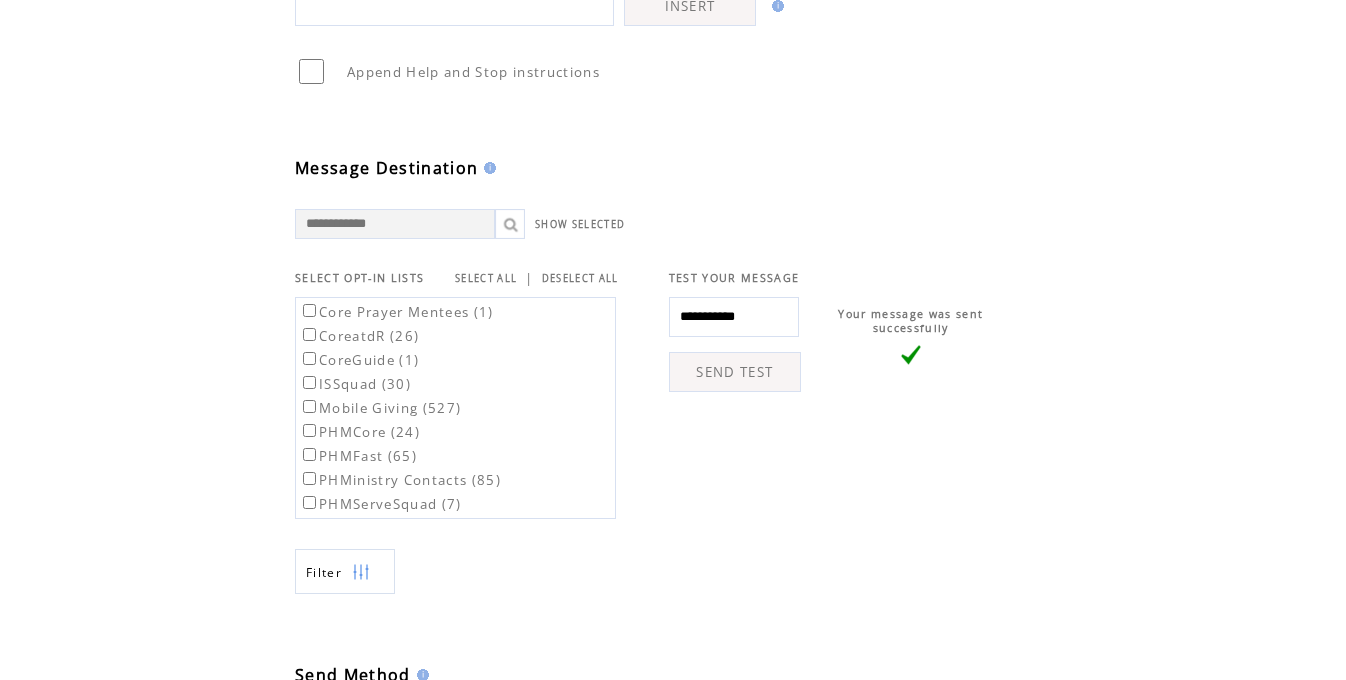 click on "SELECT ALL" at bounding box center [486, 278] 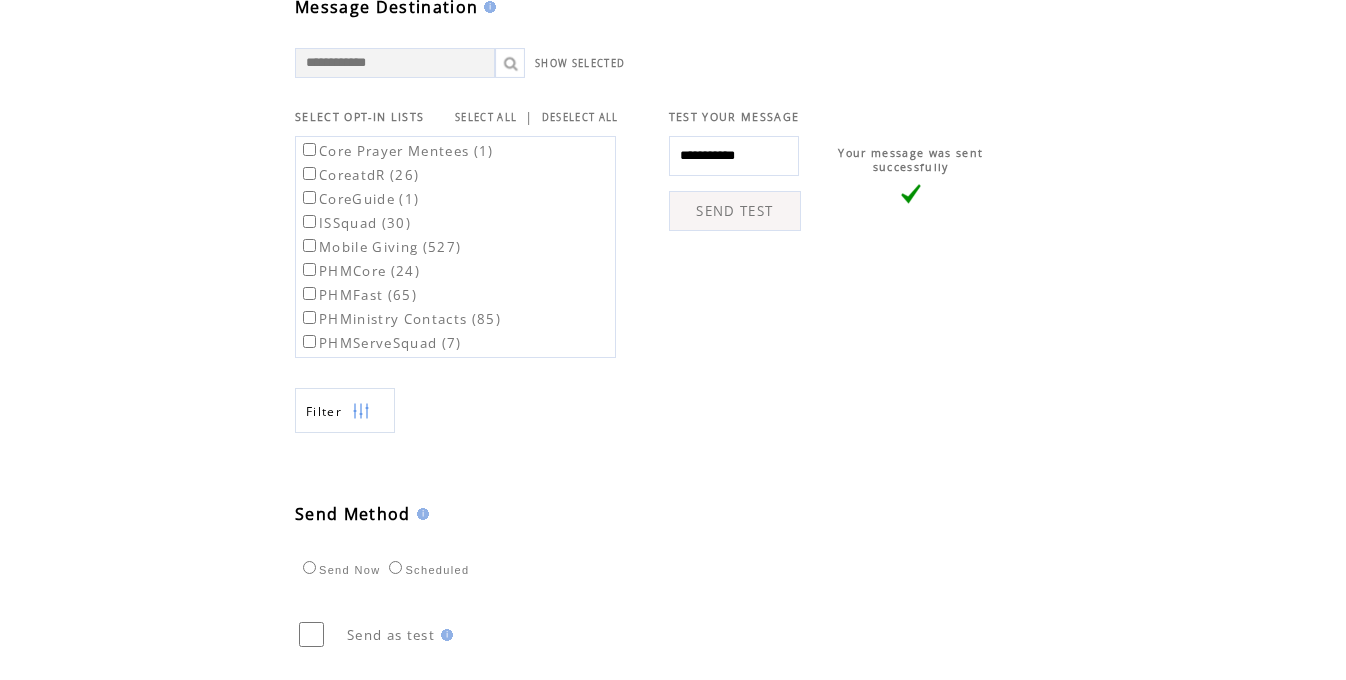 scroll, scrollTop: 748, scrollLeft: 0, axis: vertical 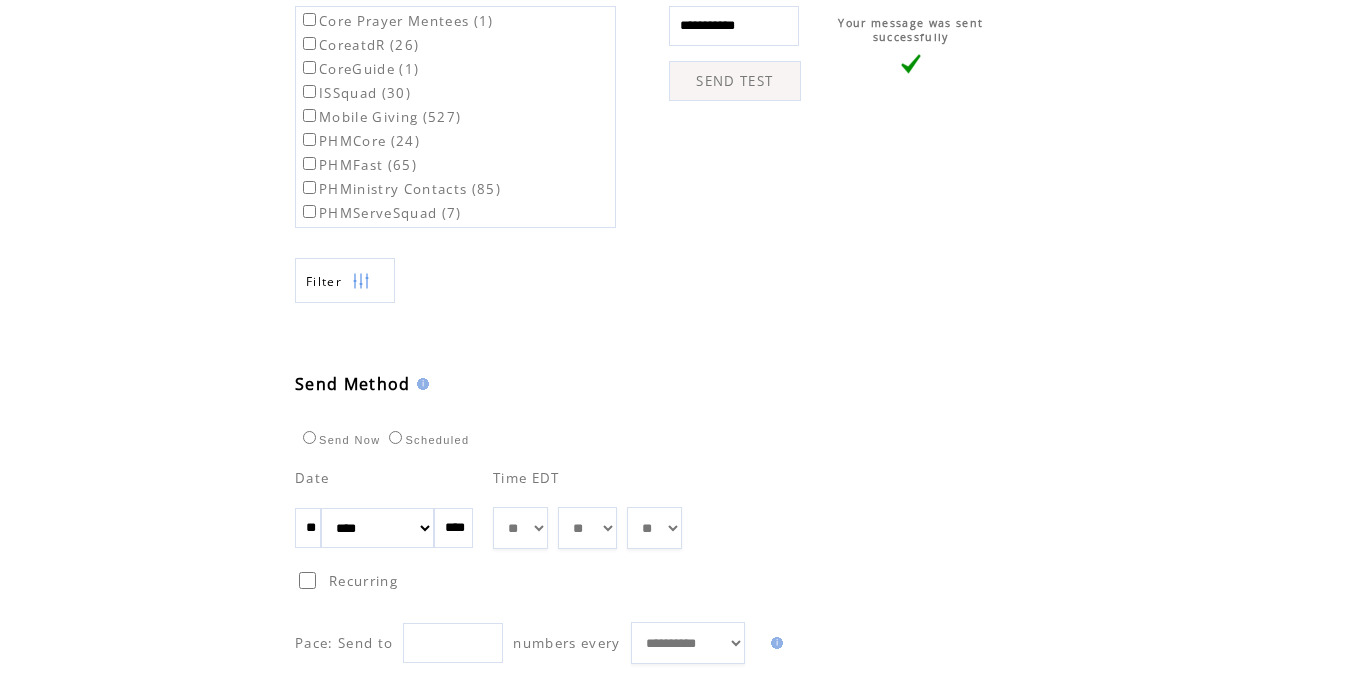 click on "** 	 ** 	 ** 	 ** 	 ** 	 ** 	 ** 	 ** 	 ** 	 ** 	 ** 	 ** 	 **" at bounding box center [520, 528] 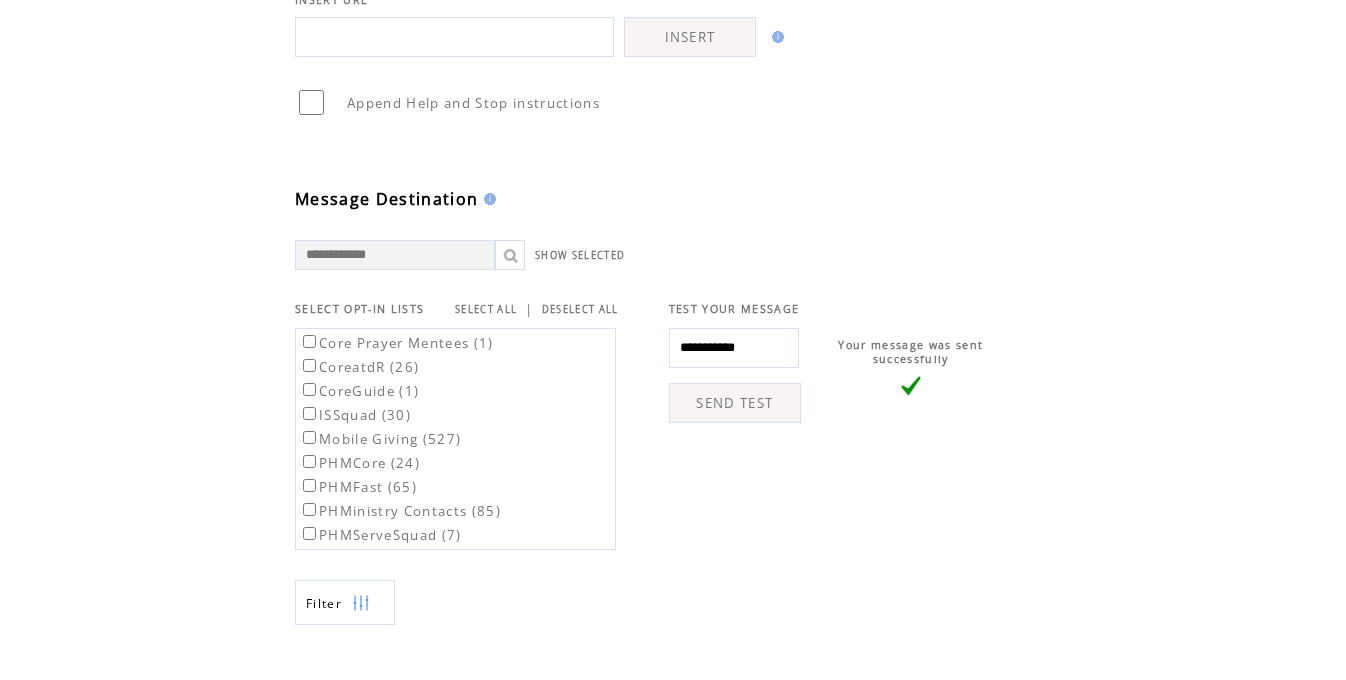scroll, scrollTop: 0, scrollLeft: 0, axis: both 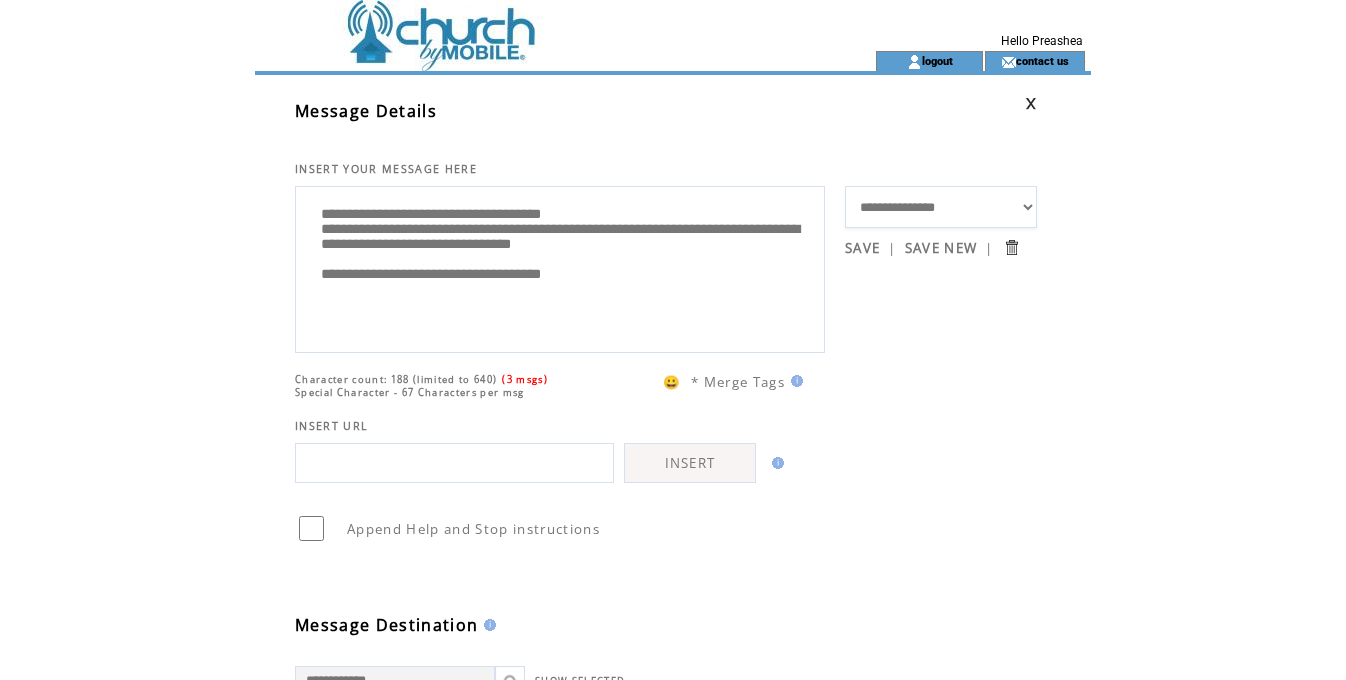 drag, startPoint x: 325, startPoint y: 214, endPoint x: 684, endPoint y: 360, distance: 387.55258 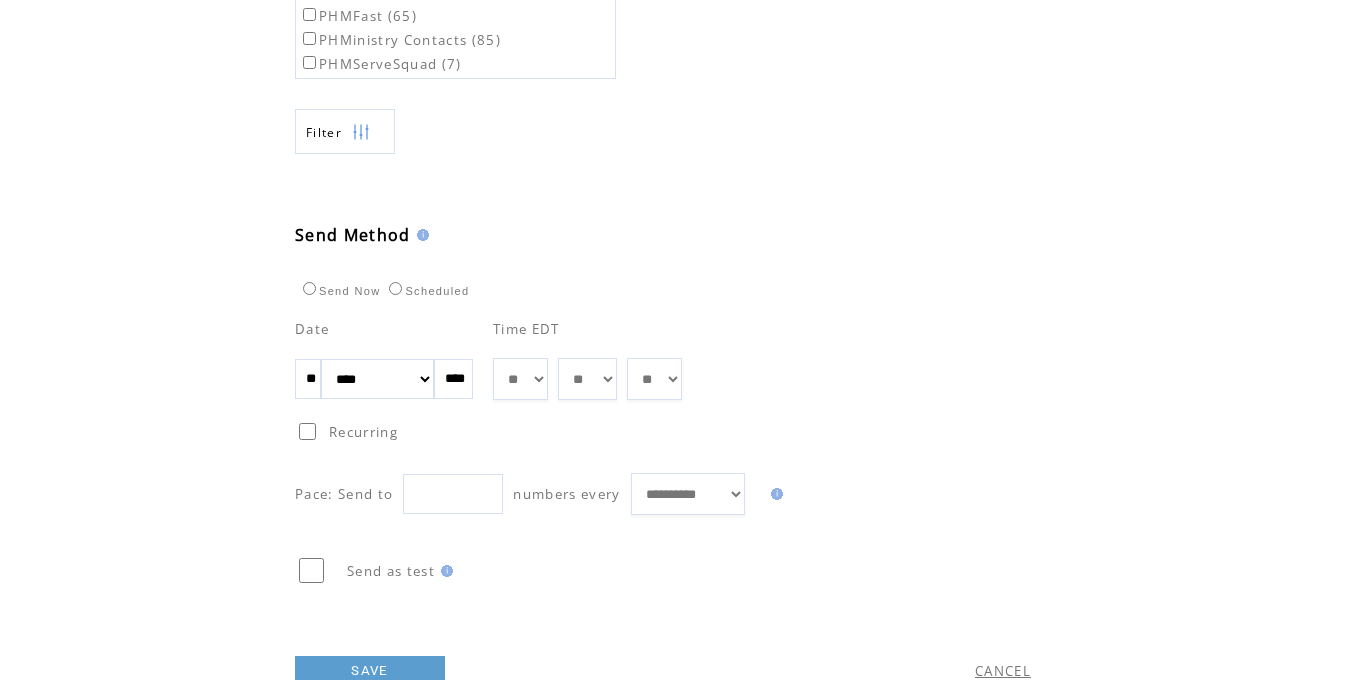 scroll, scrollTop: 963, scrollLeft: 0, axis: vertical 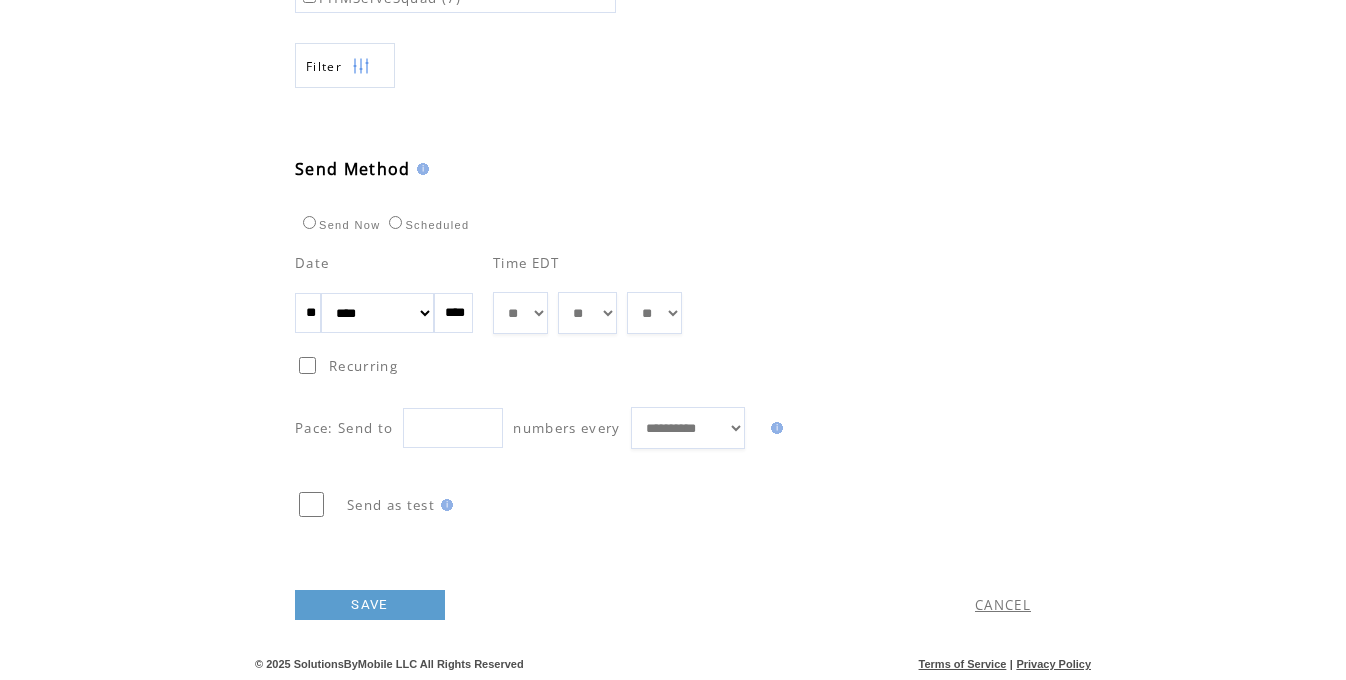 click on "SAVE" at bounding box center (370, 605) 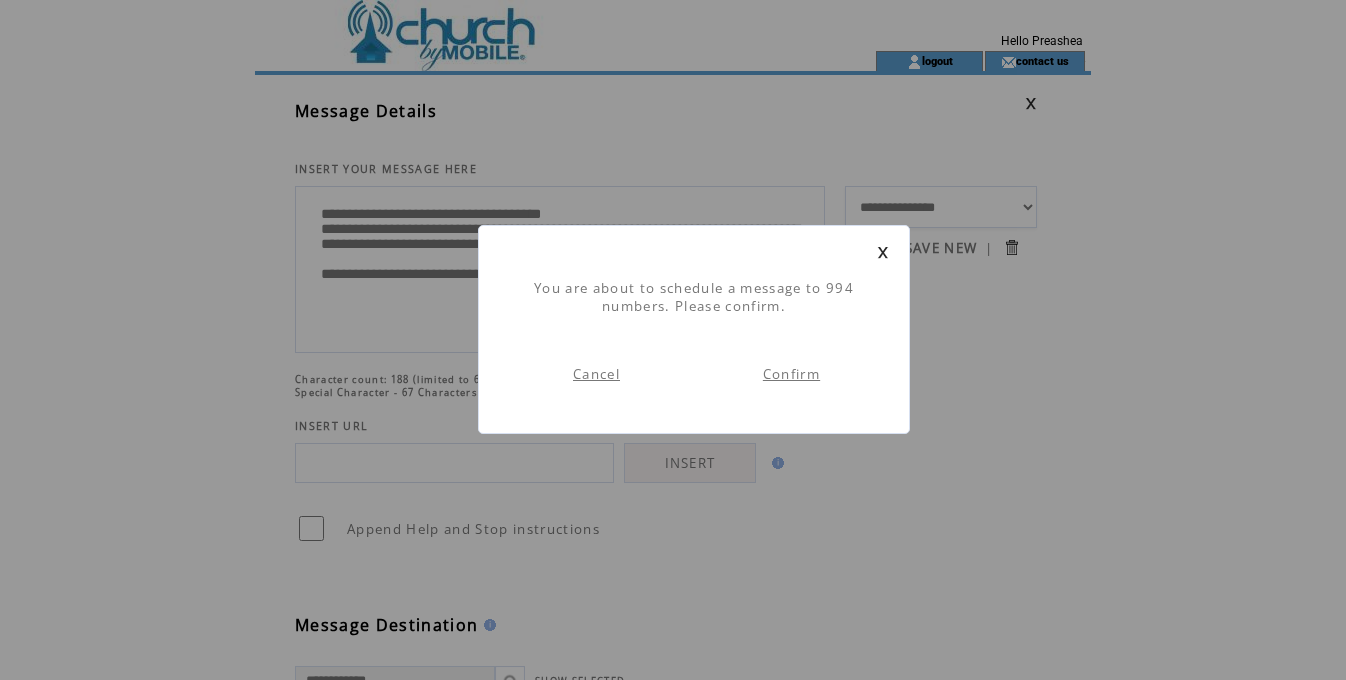 scroll, scrollTop: 1, scrollLeft: 0, axis: vertical 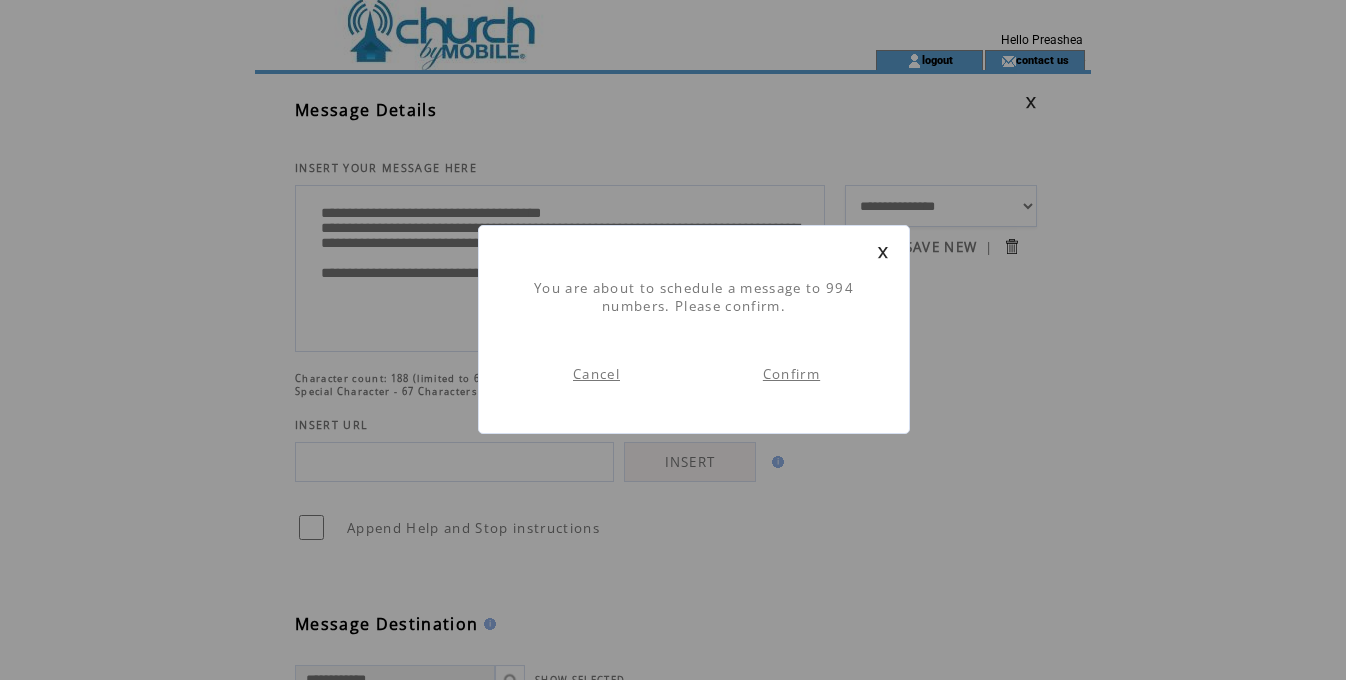 click on "Confirm" at bounding box center [791, 374] 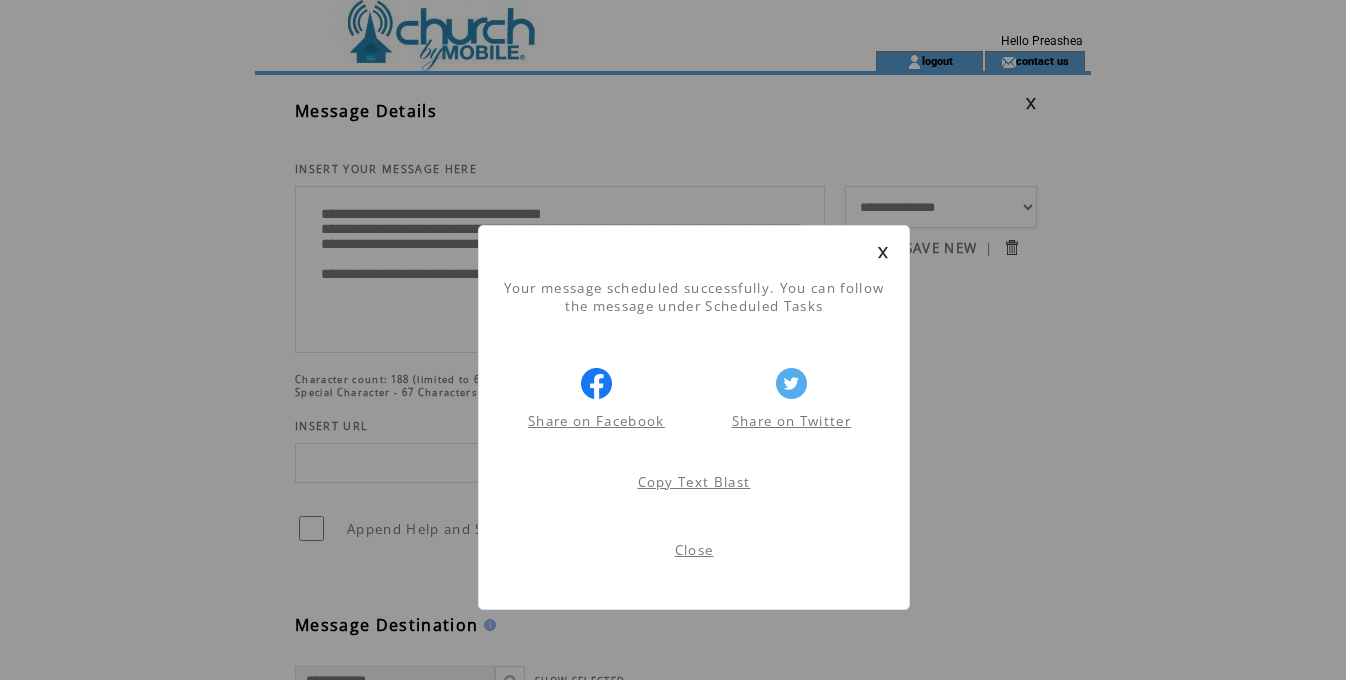 scroll, scrollTop: 1, scrollLeft: 0, axis: vertical 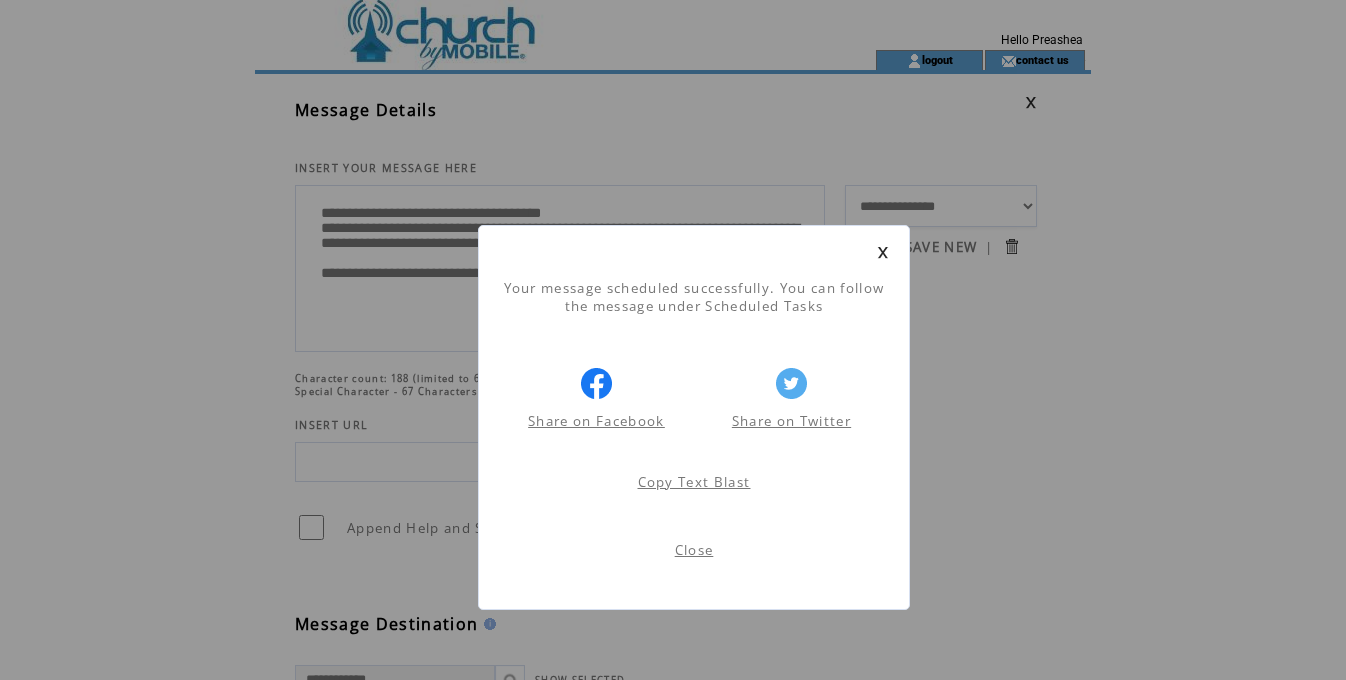 click on "Close" at bounding box center [694, 550] 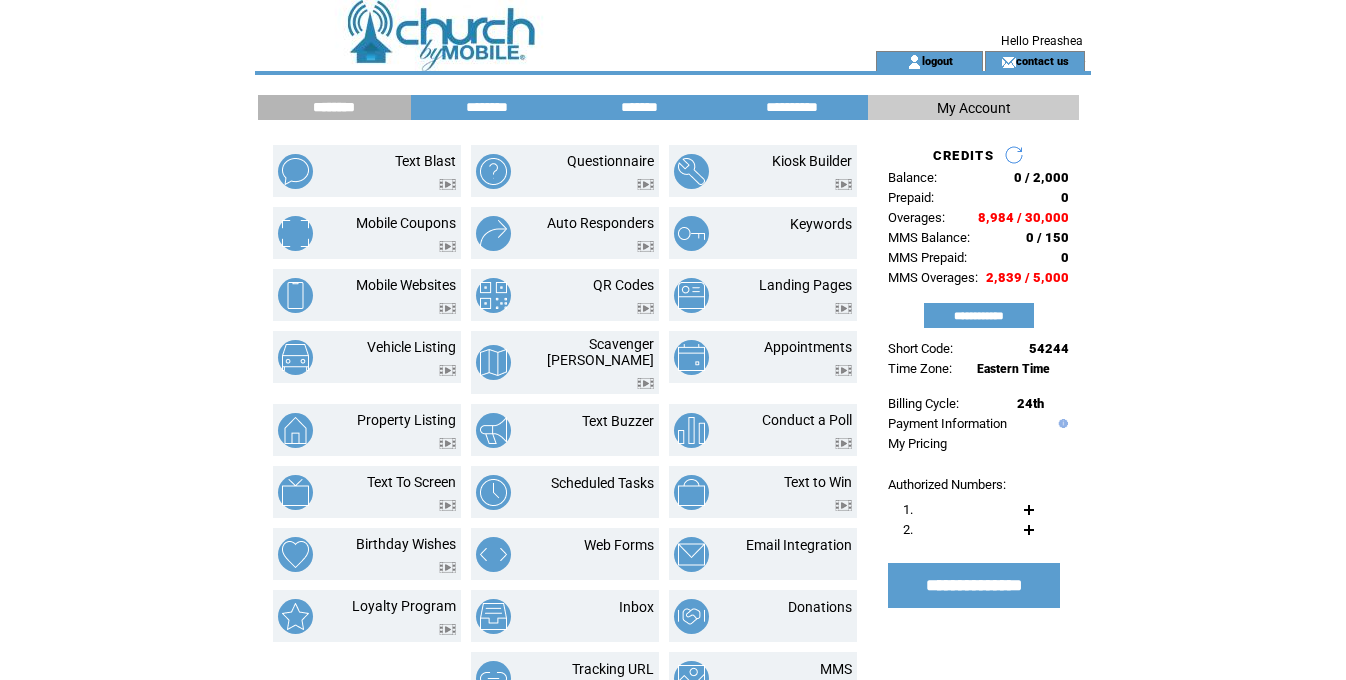 scroll, scrollTop: 0, scrollLeft: 0, axis: both 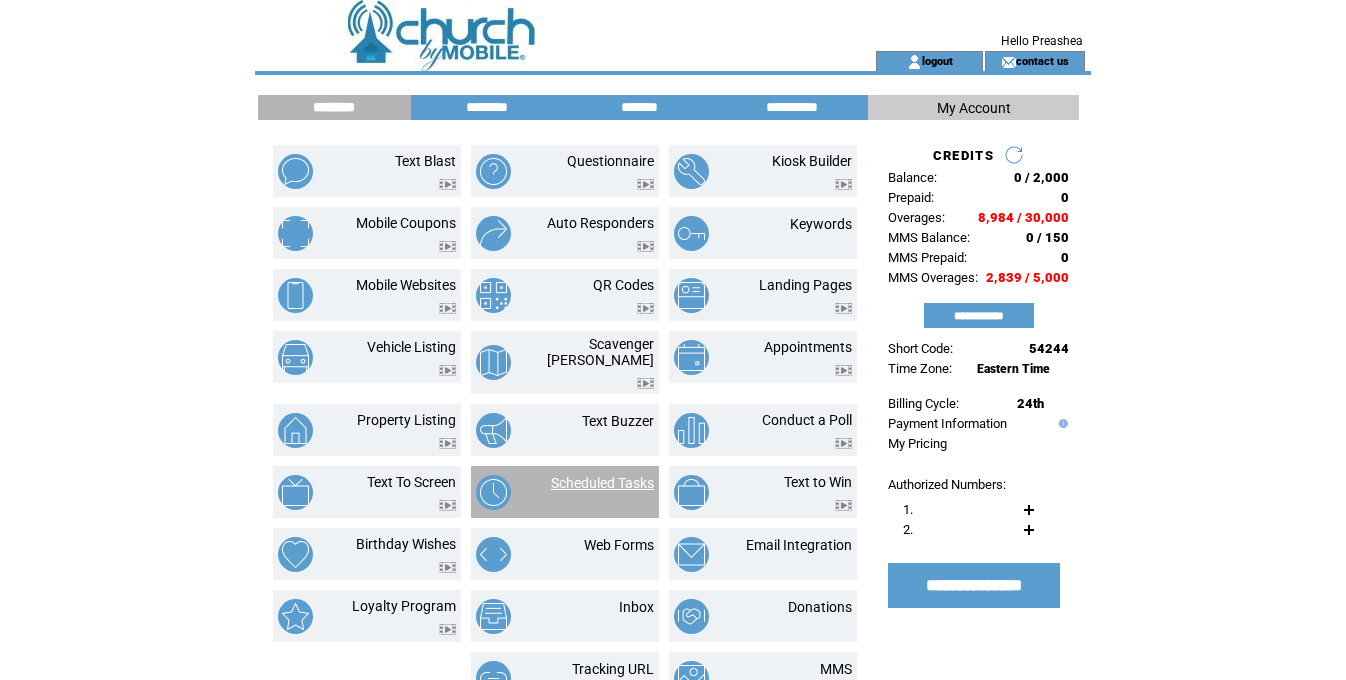 click on "Scheduled Tasks" at bounding box center (602, 483) 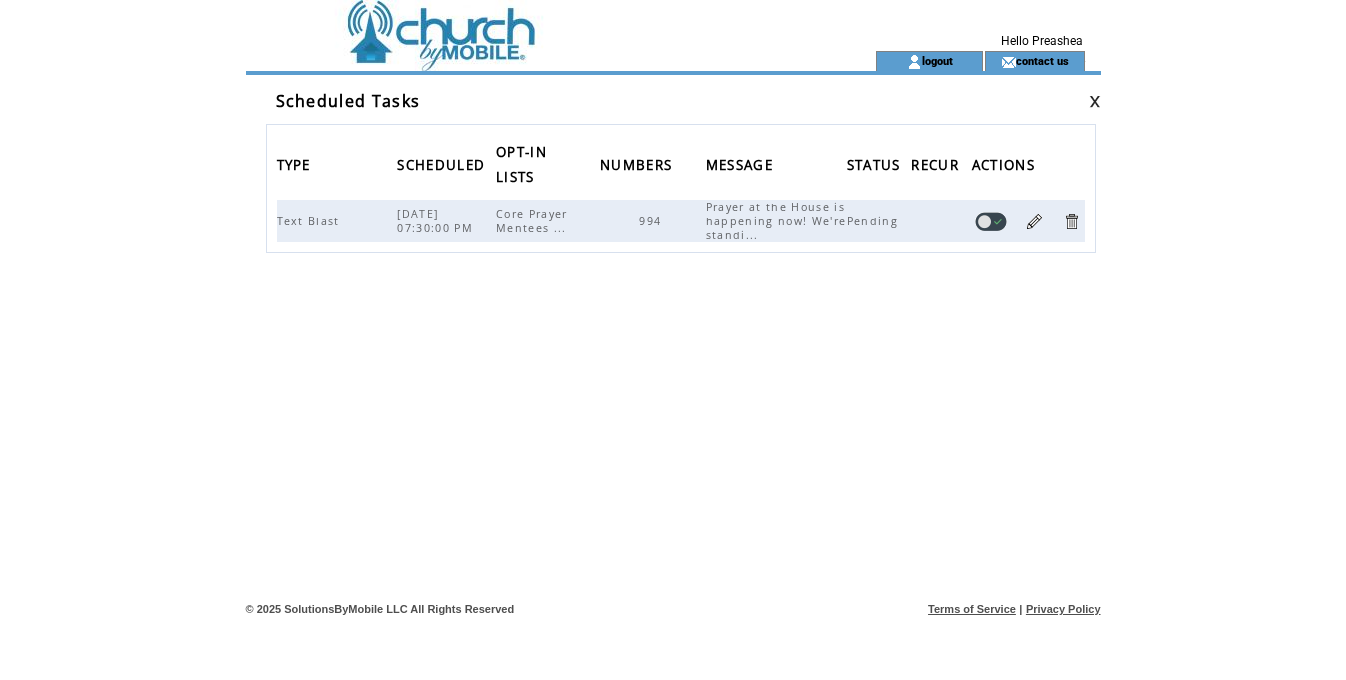 scroll, scrollTop: 0, scrollLeft: 0, axis: both 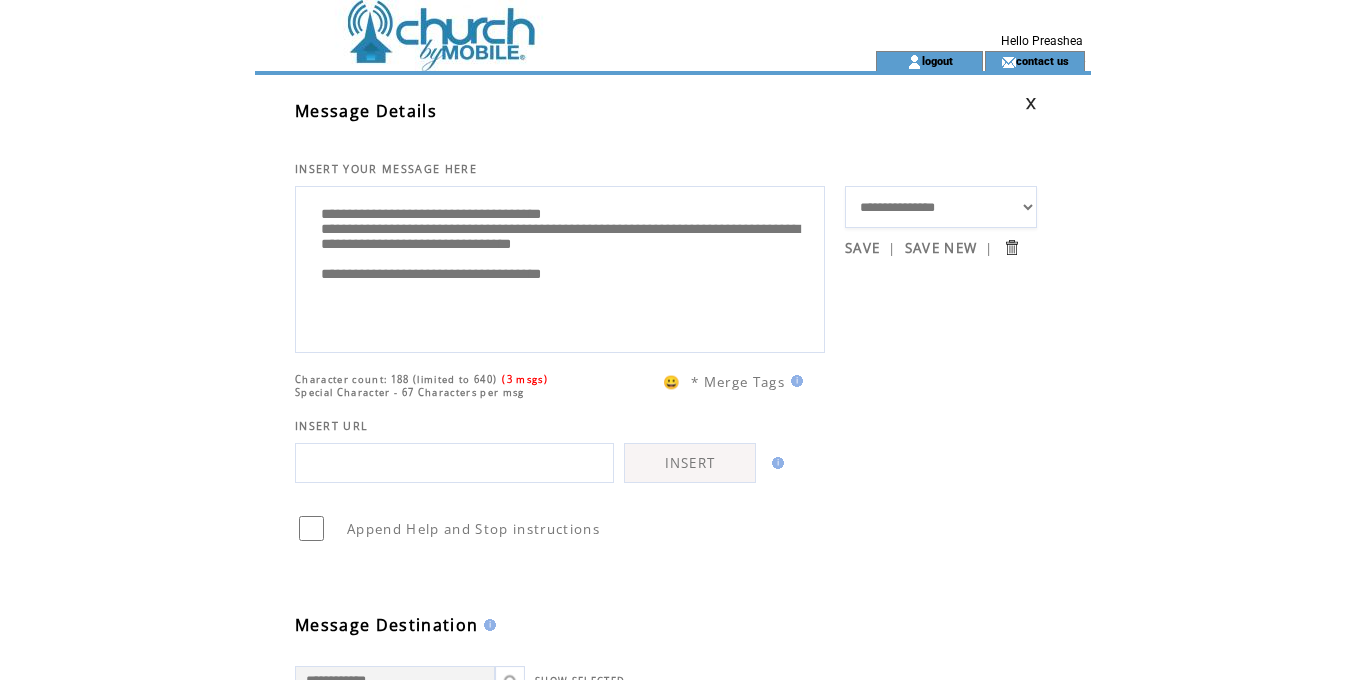 drag, startPoint x: 324, startPoint y: 218, endPoint x: 814, endPoint y: 257, distance: 491.5496 